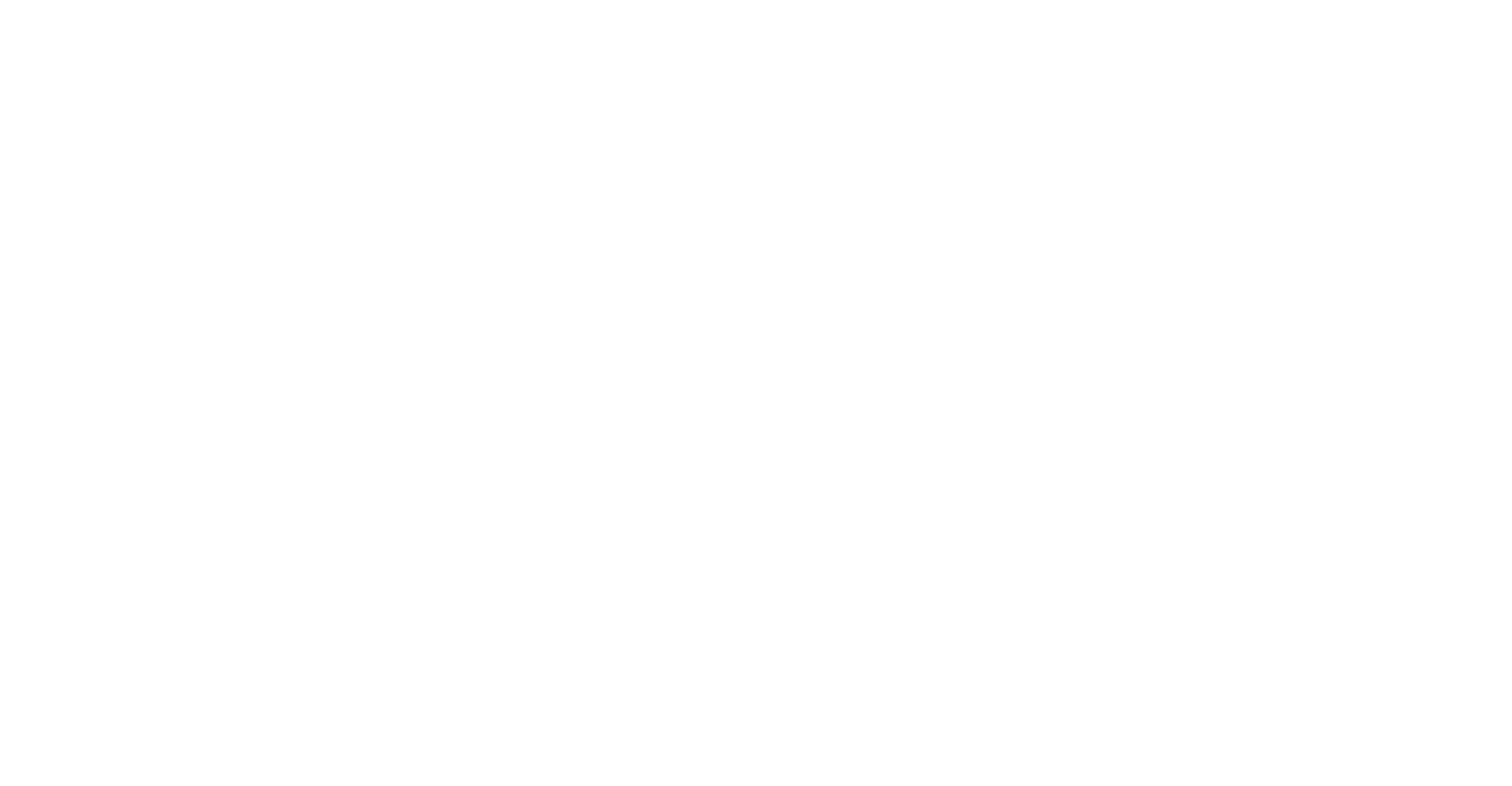 scroll, scrollTop: 0, scrollLeft: 0, axis: both 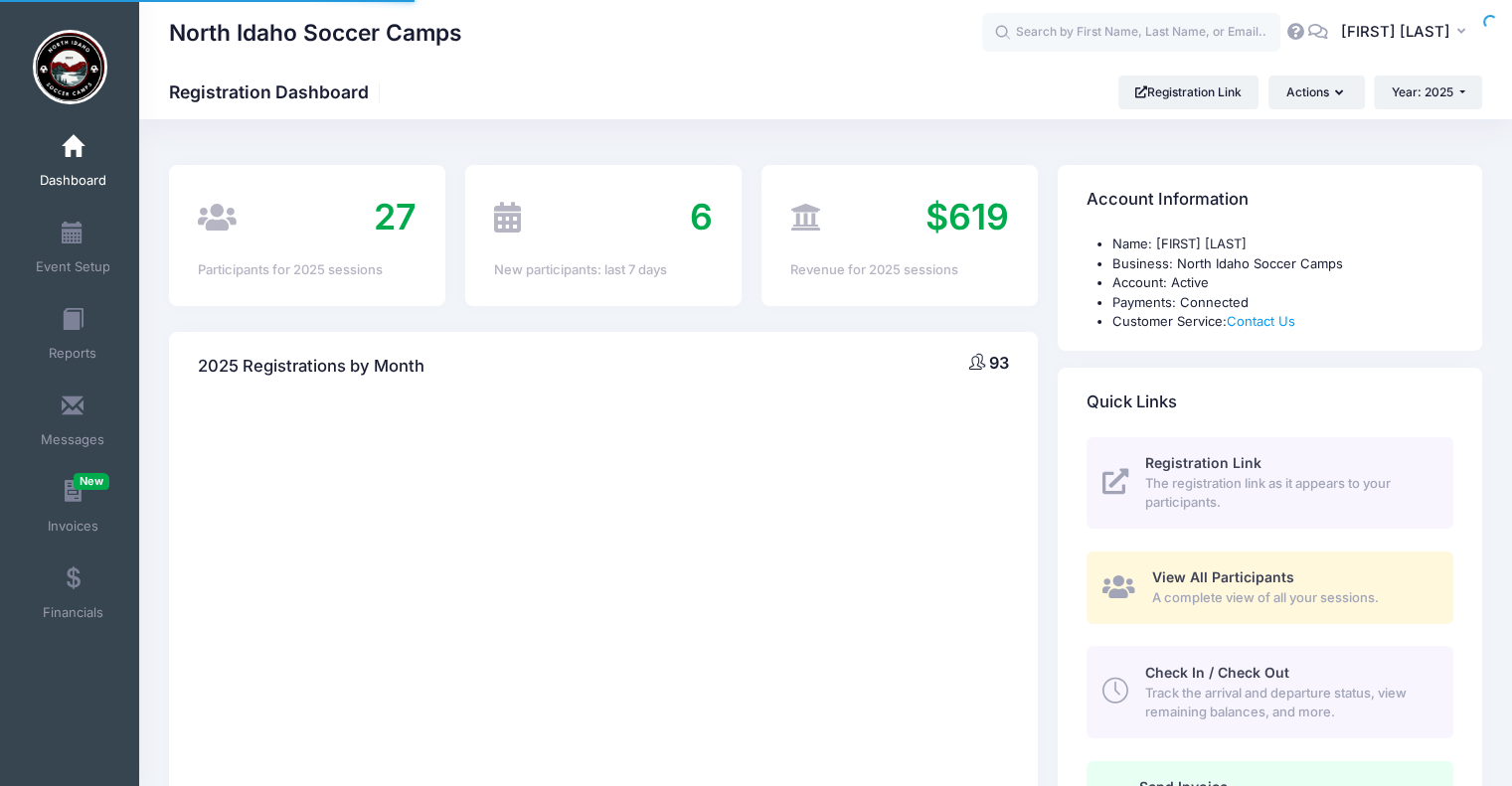 select 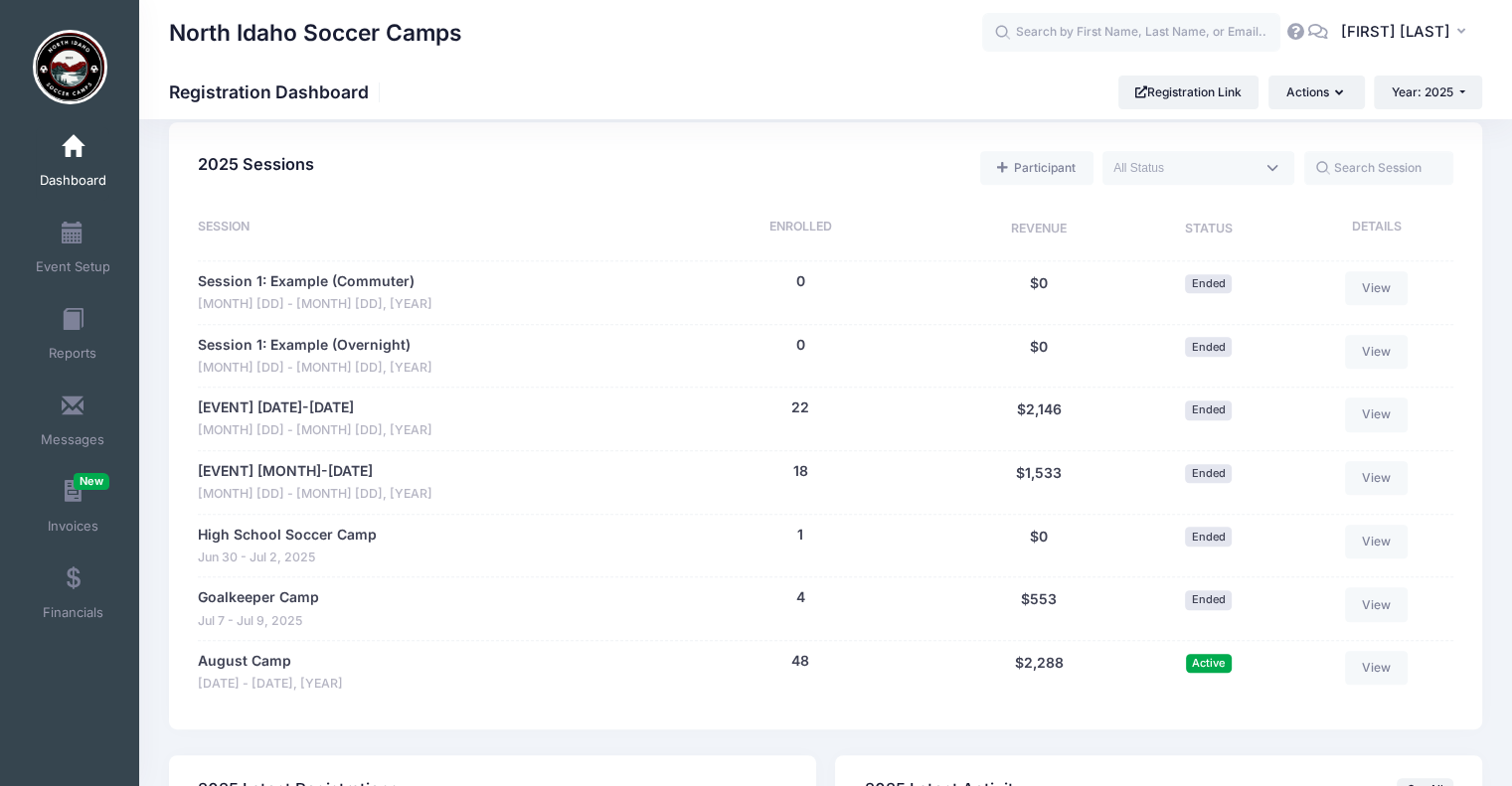 scroll, scrollTop: 994, scrollLeft: 0, axis: vertical 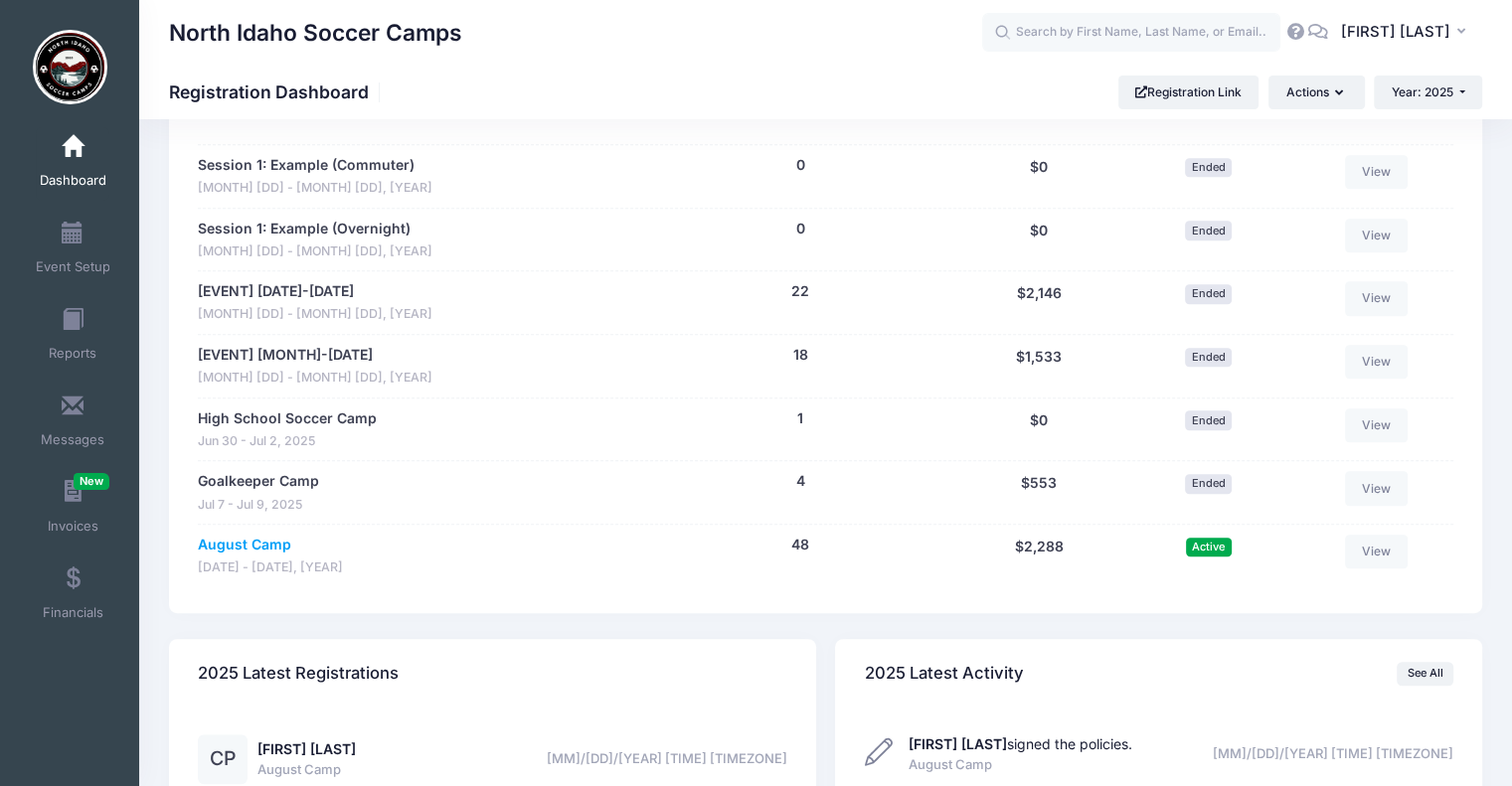 click on "August Camp" at bounding box center [245, 545] 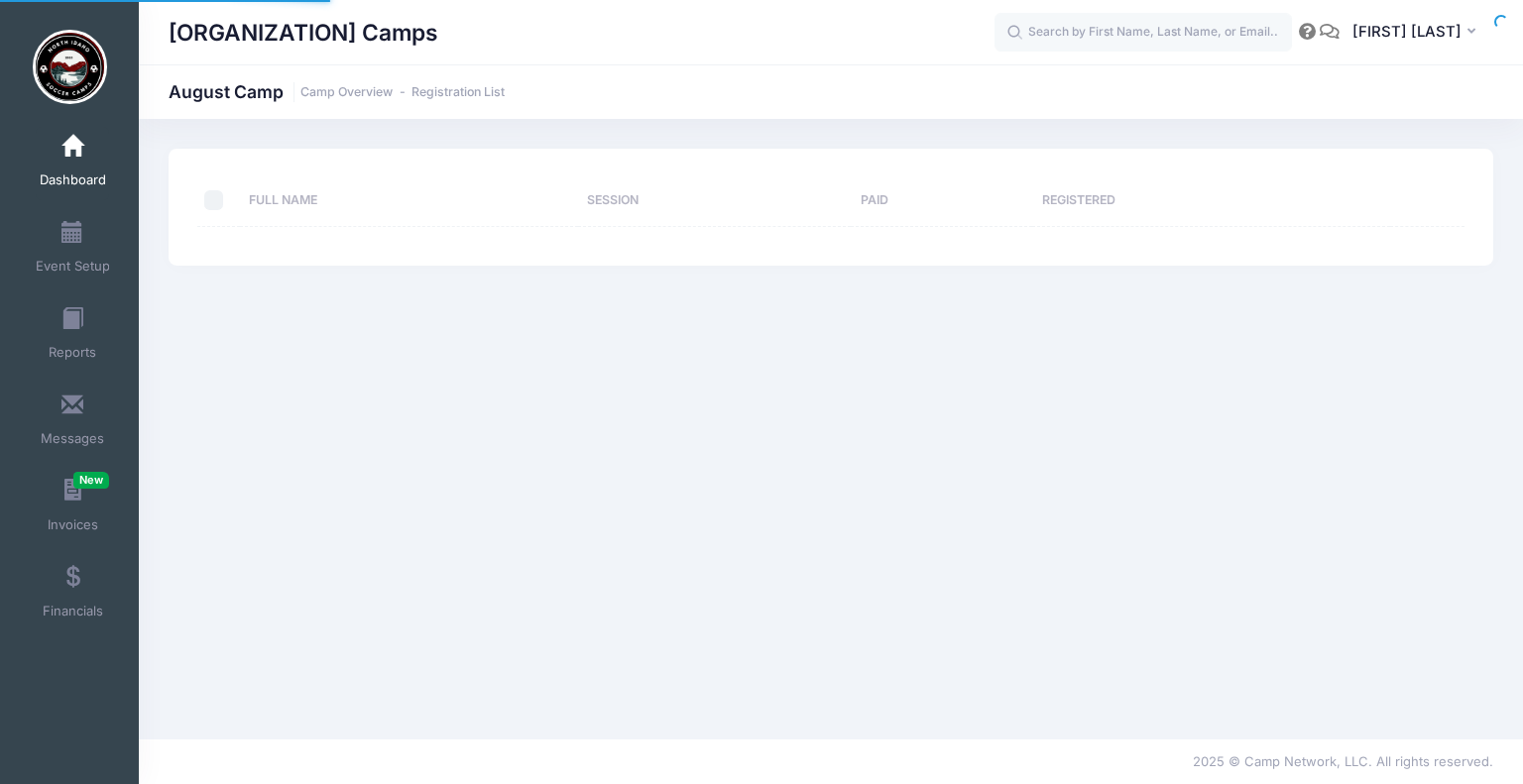 scroll, scrollTop: 0, scrollLeft: 0, axis: both 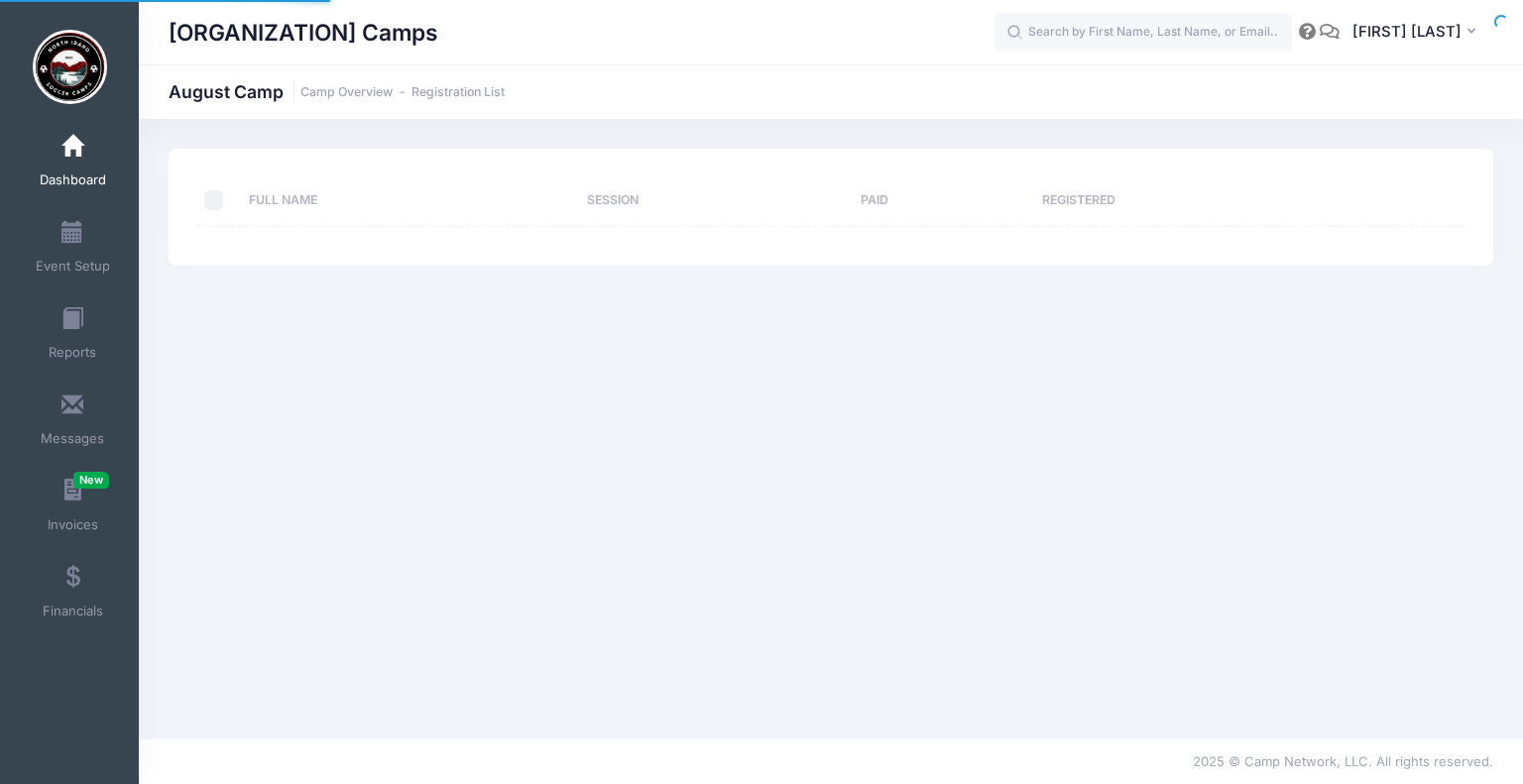select on "10" 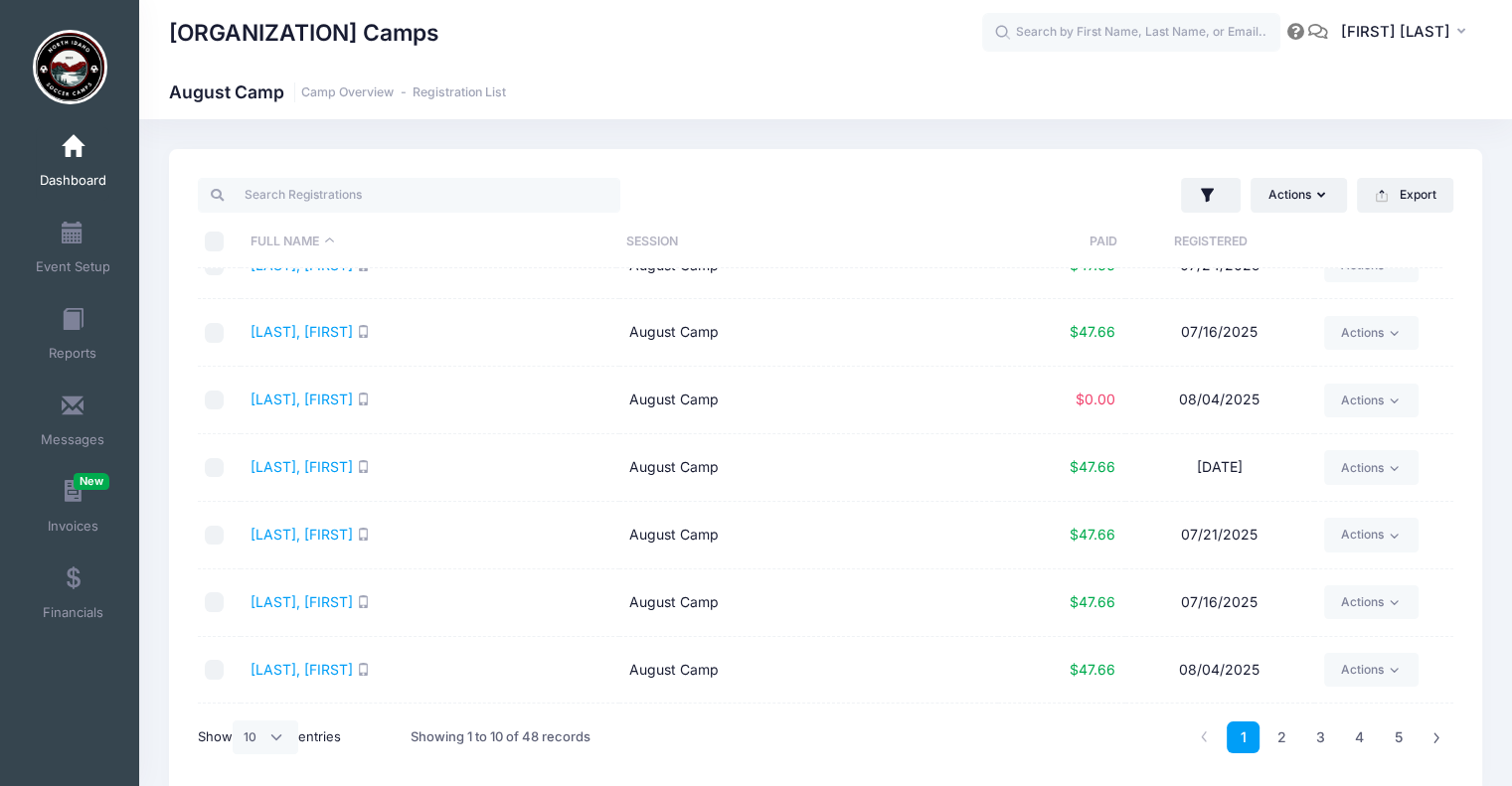 scroll, scrollTop: 0, scrollLeft: 0, axis: both 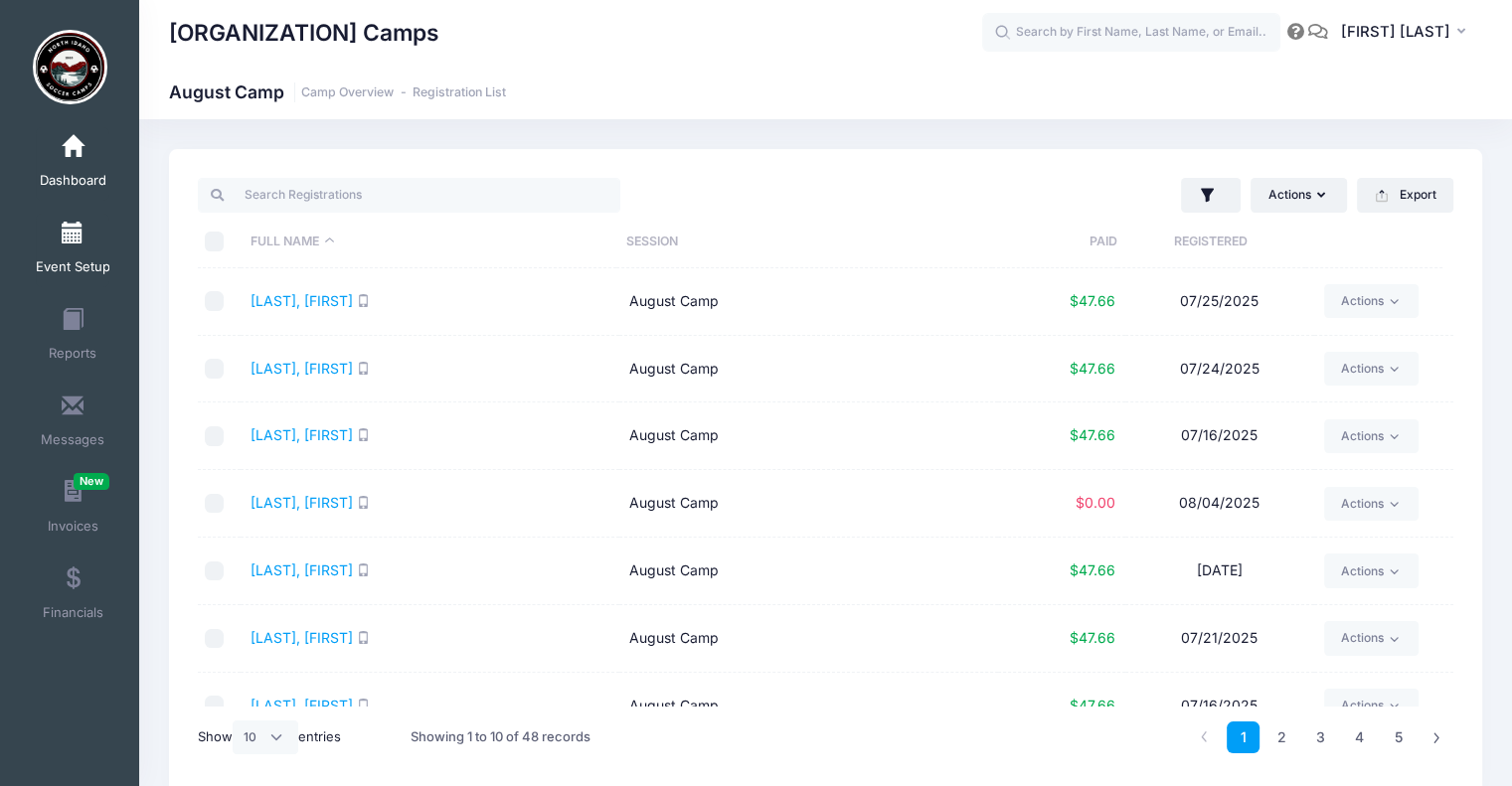 click on "Event Setup" at bounding box center [73, 267] 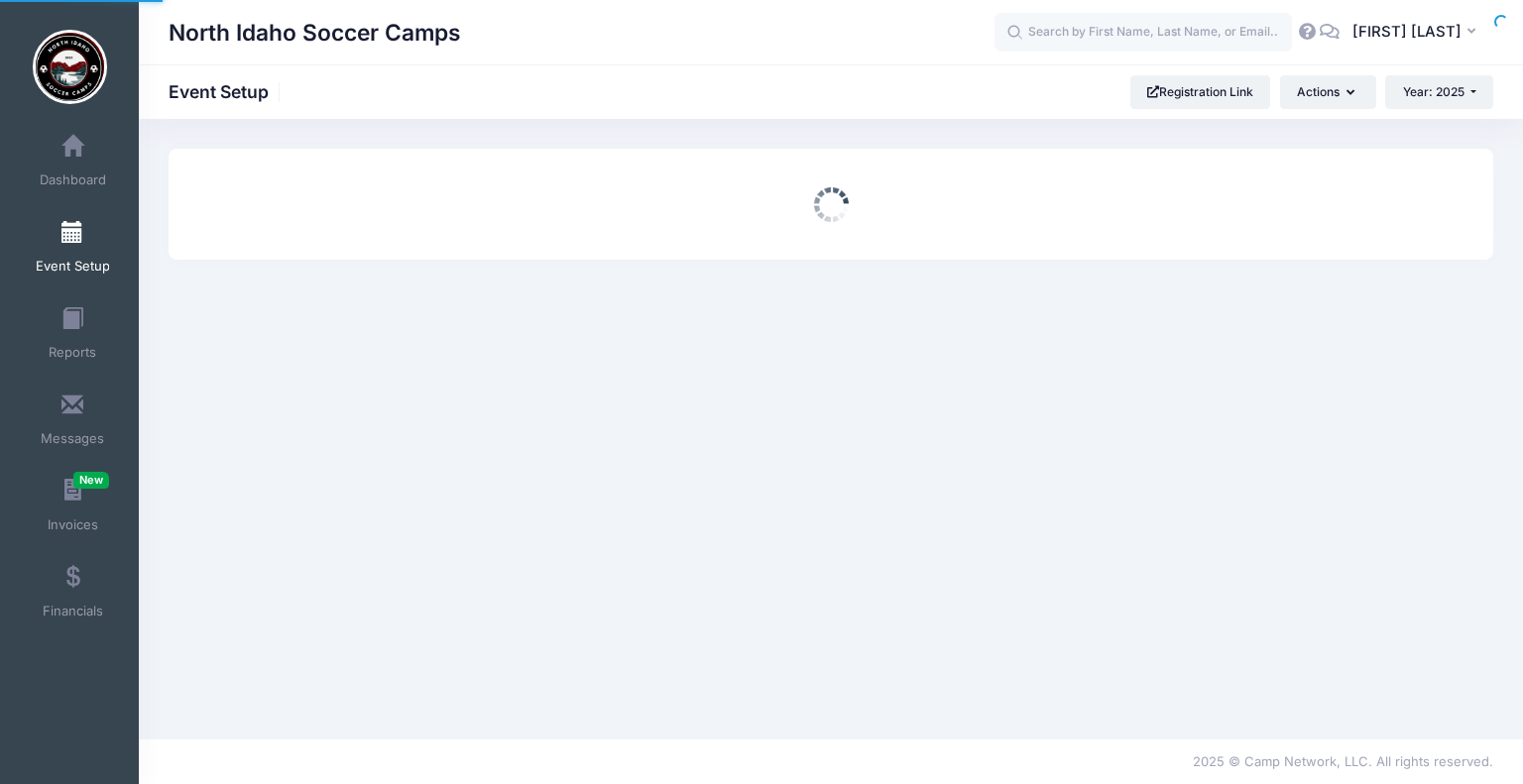 scroll, scrollTop: 0, scrollLeft: 0, axis: both 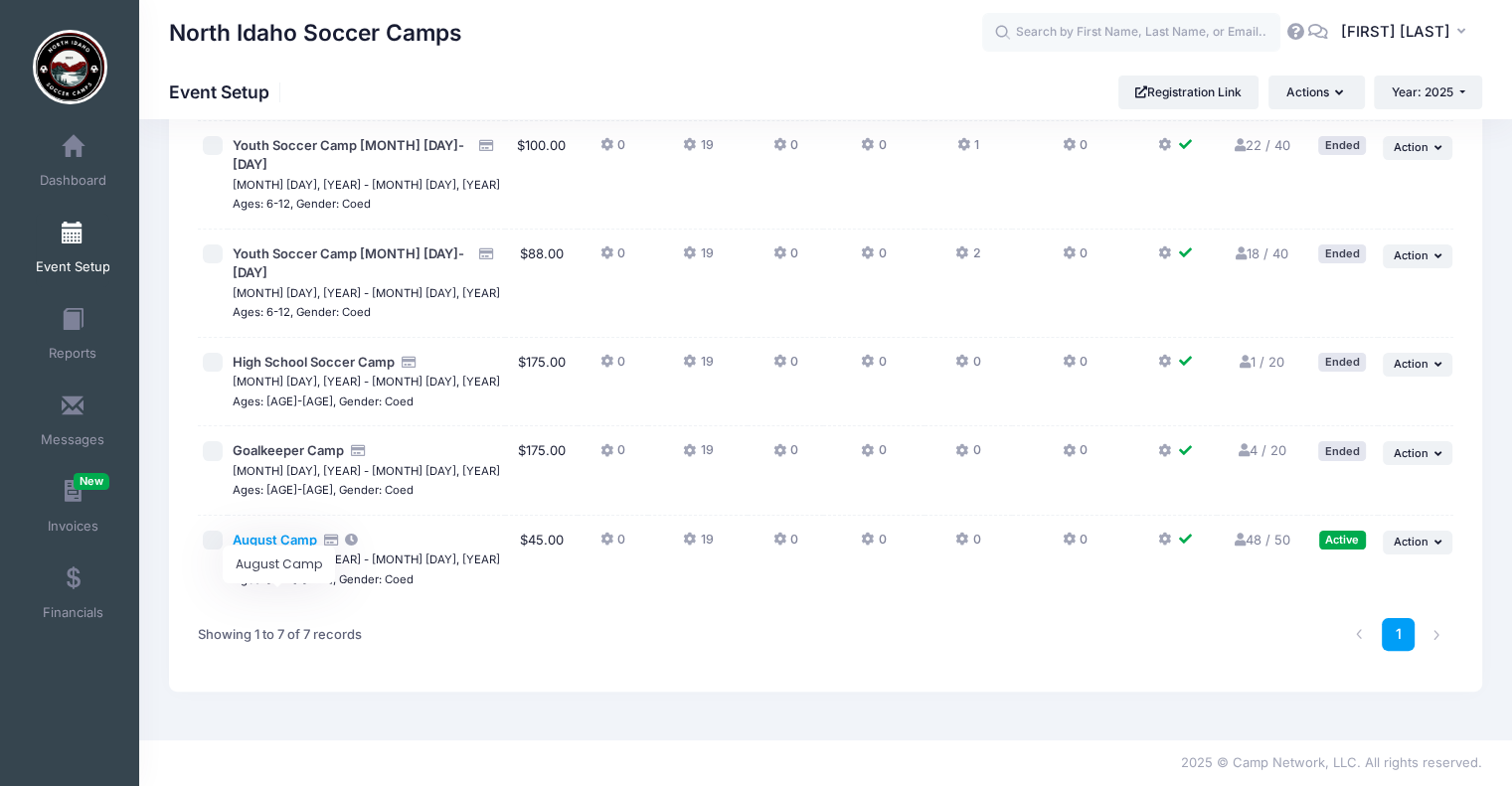 click on "August Camp" at bounding box center (274, 540) 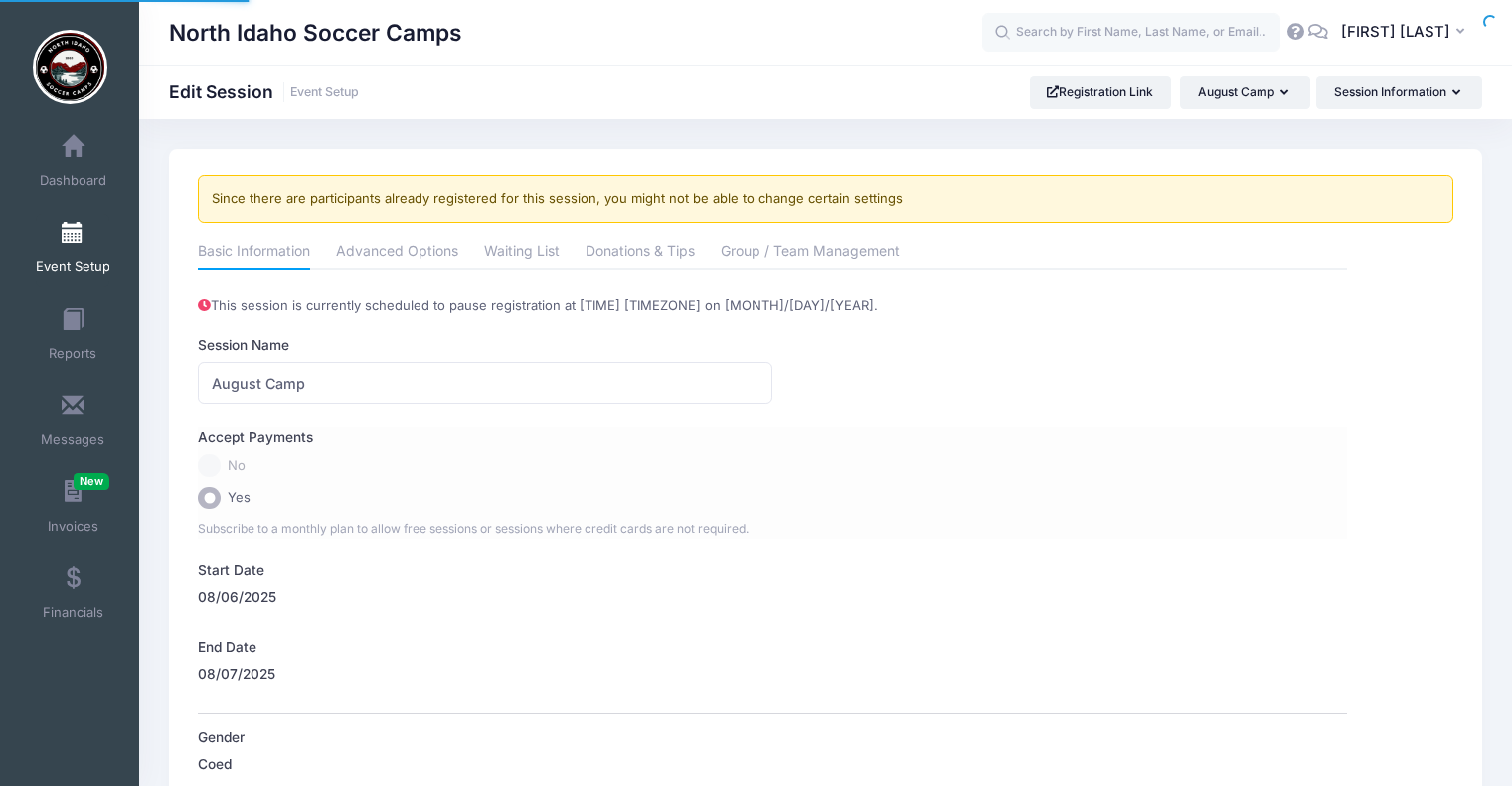 scroll, scrollTop: 0, scrollLeft: 0, axis: both 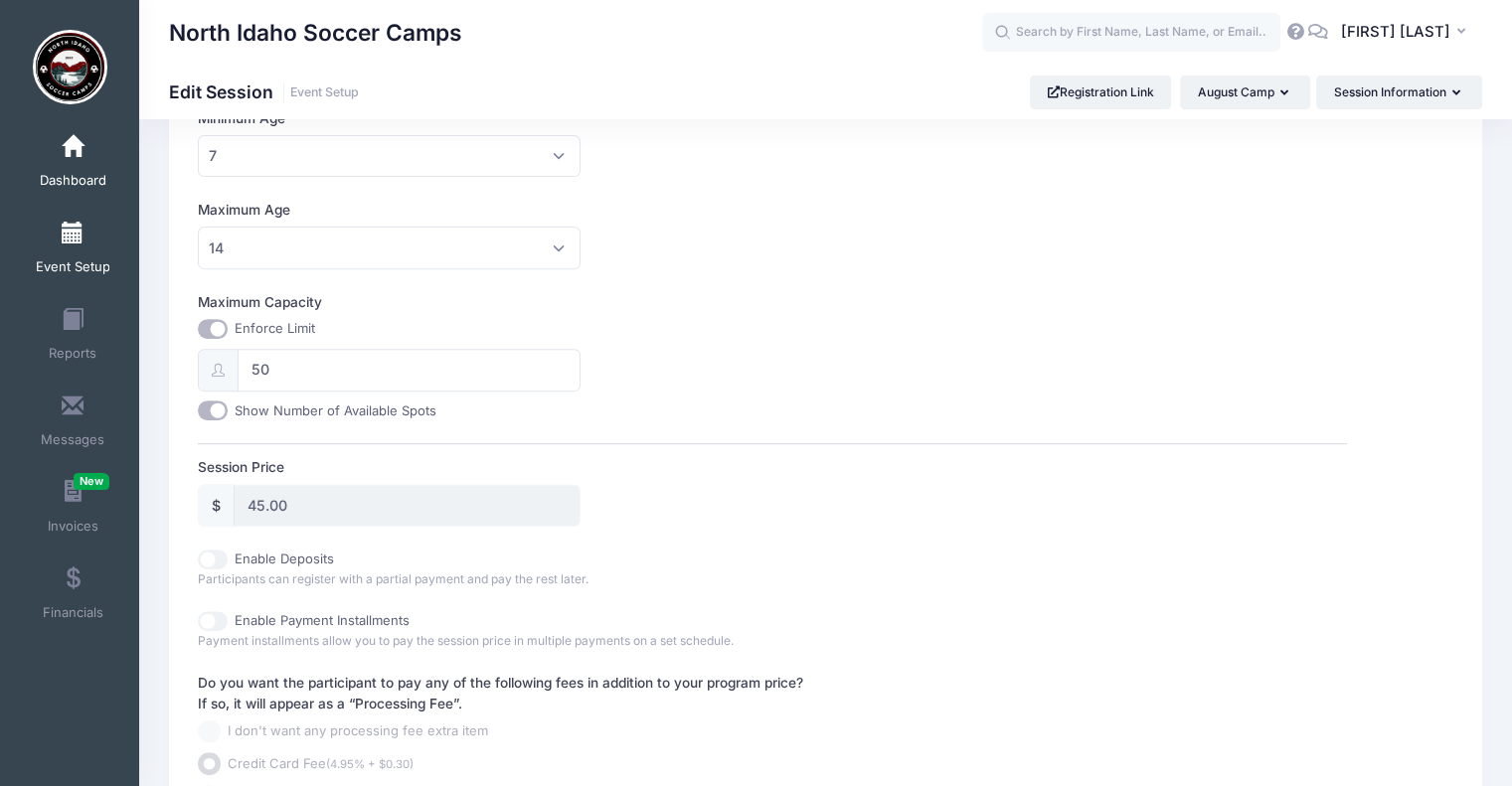 click on "Dashboard" at bounding box center [73, 181] 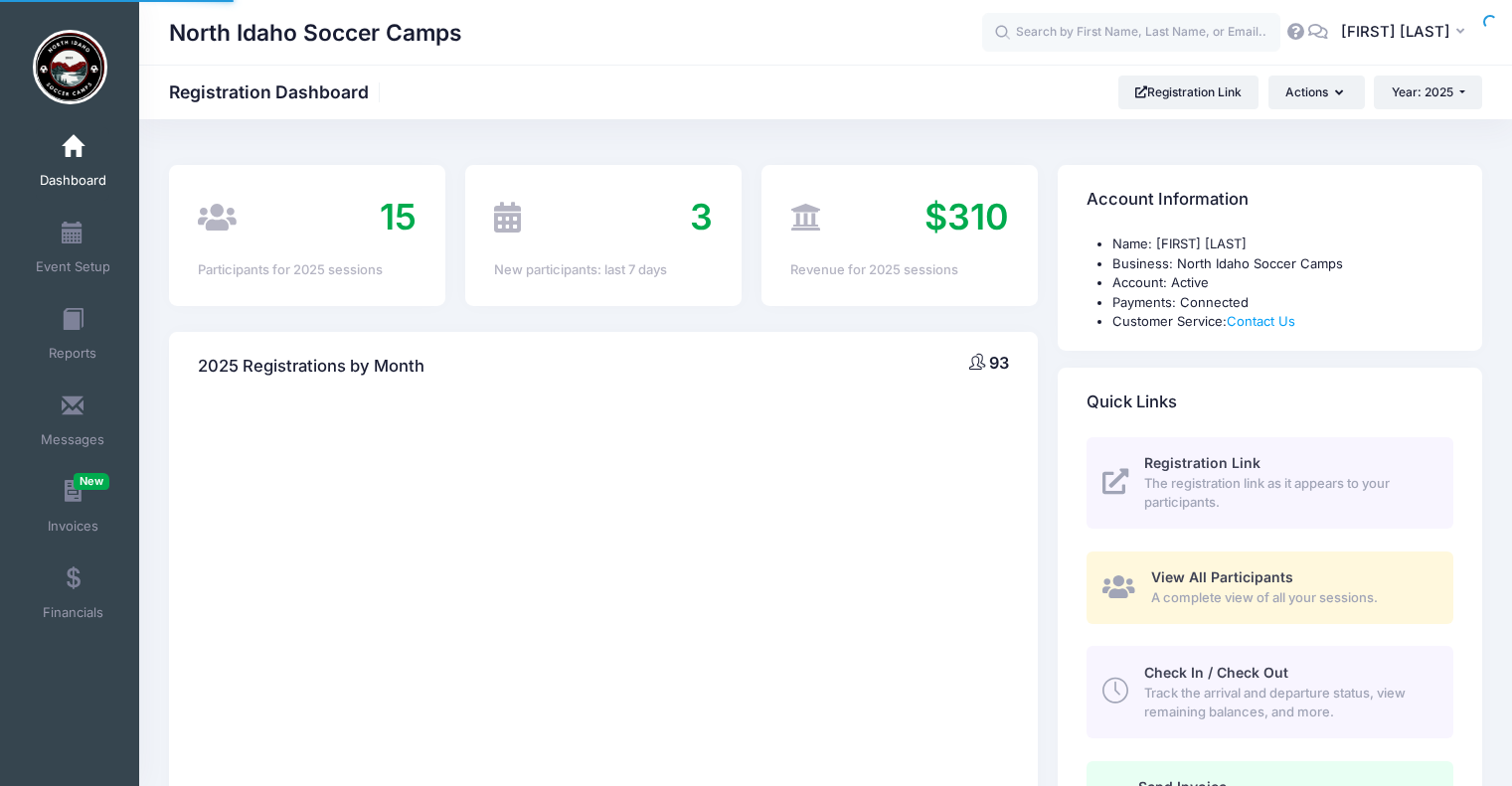 scroll, scrollTop: 0, scrollLeft: 0, axis: both 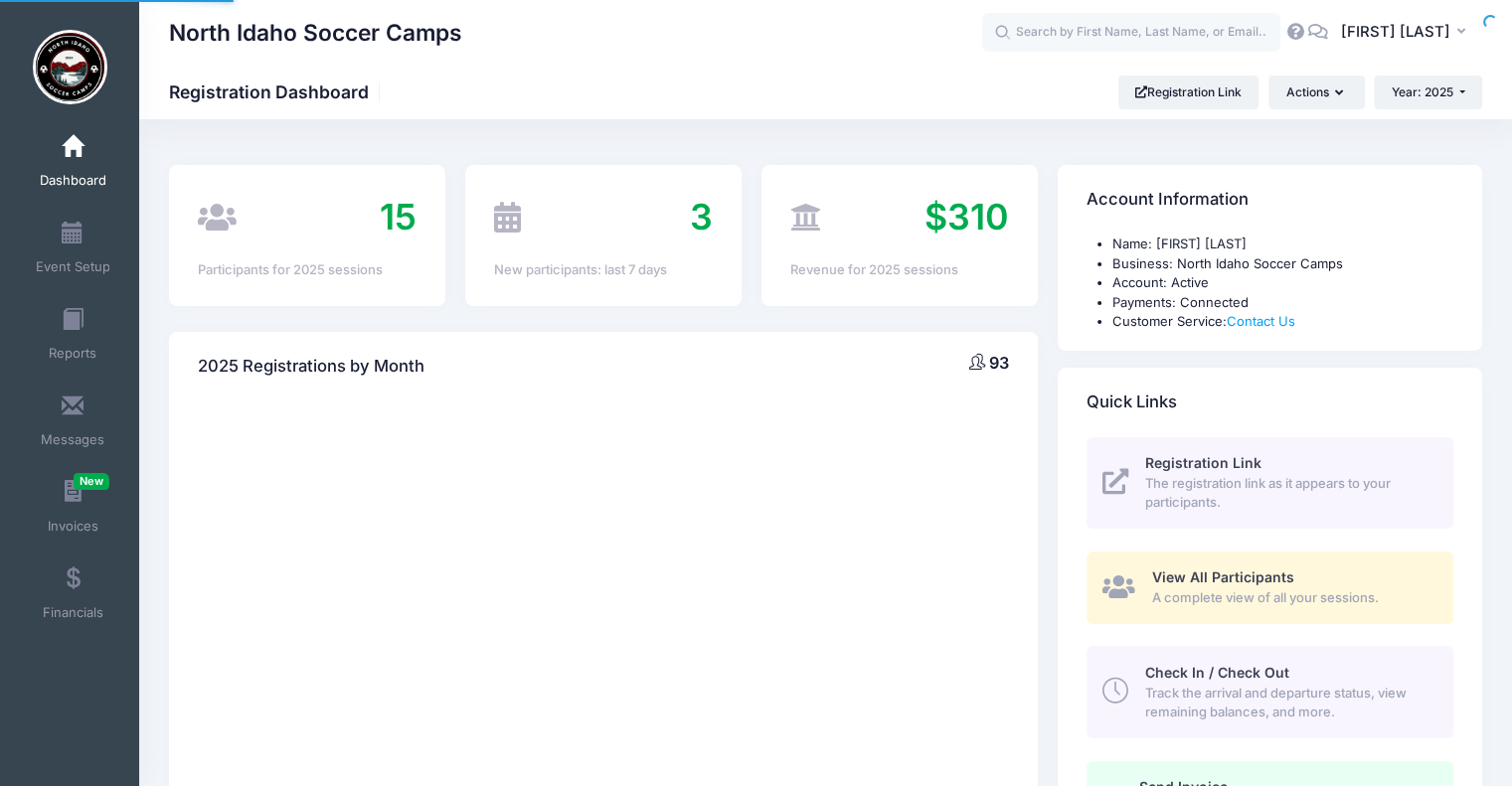 select 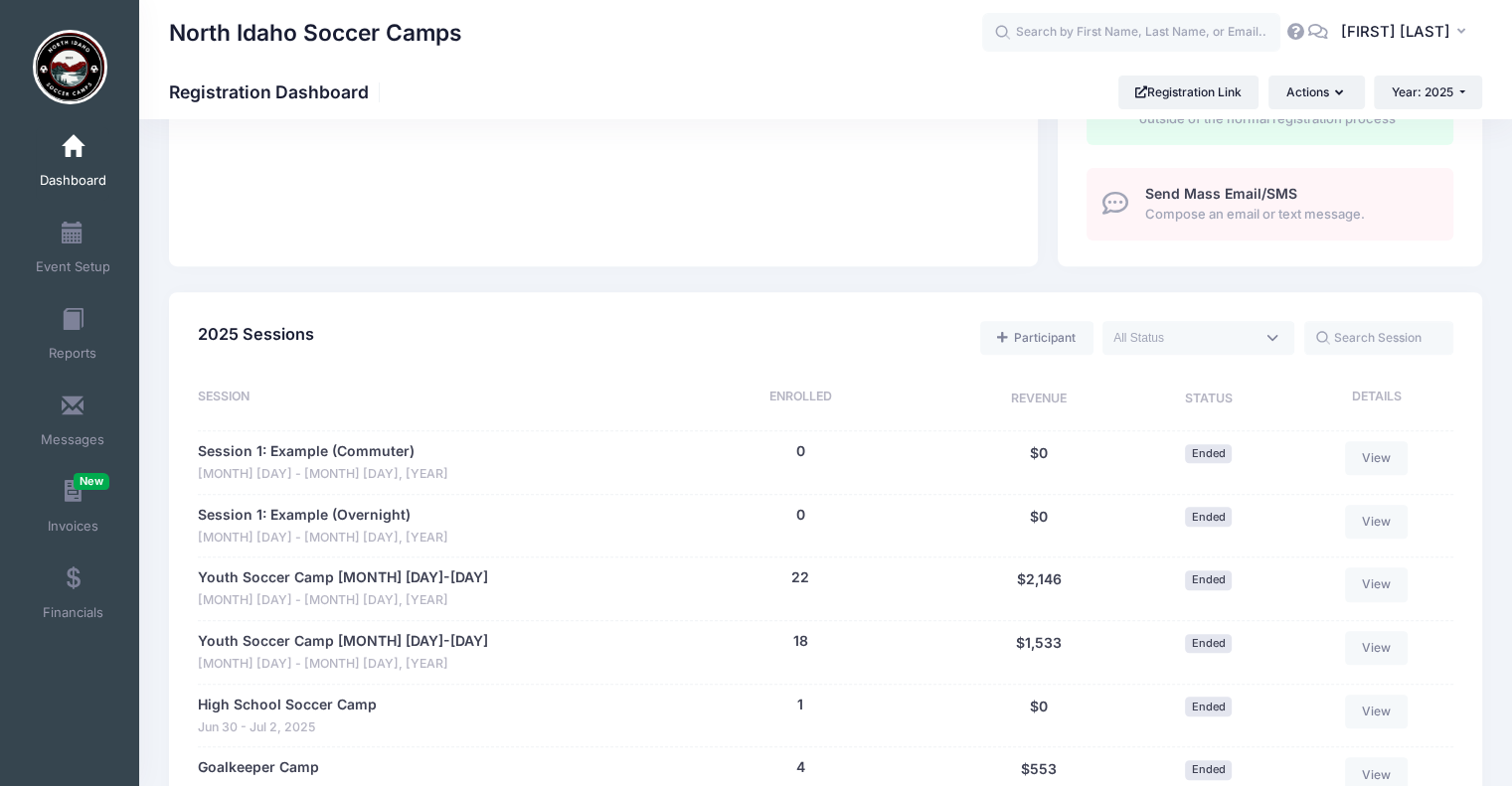 scroll, scrollTop: 497, scrollLeft: 0, axis: vertical 